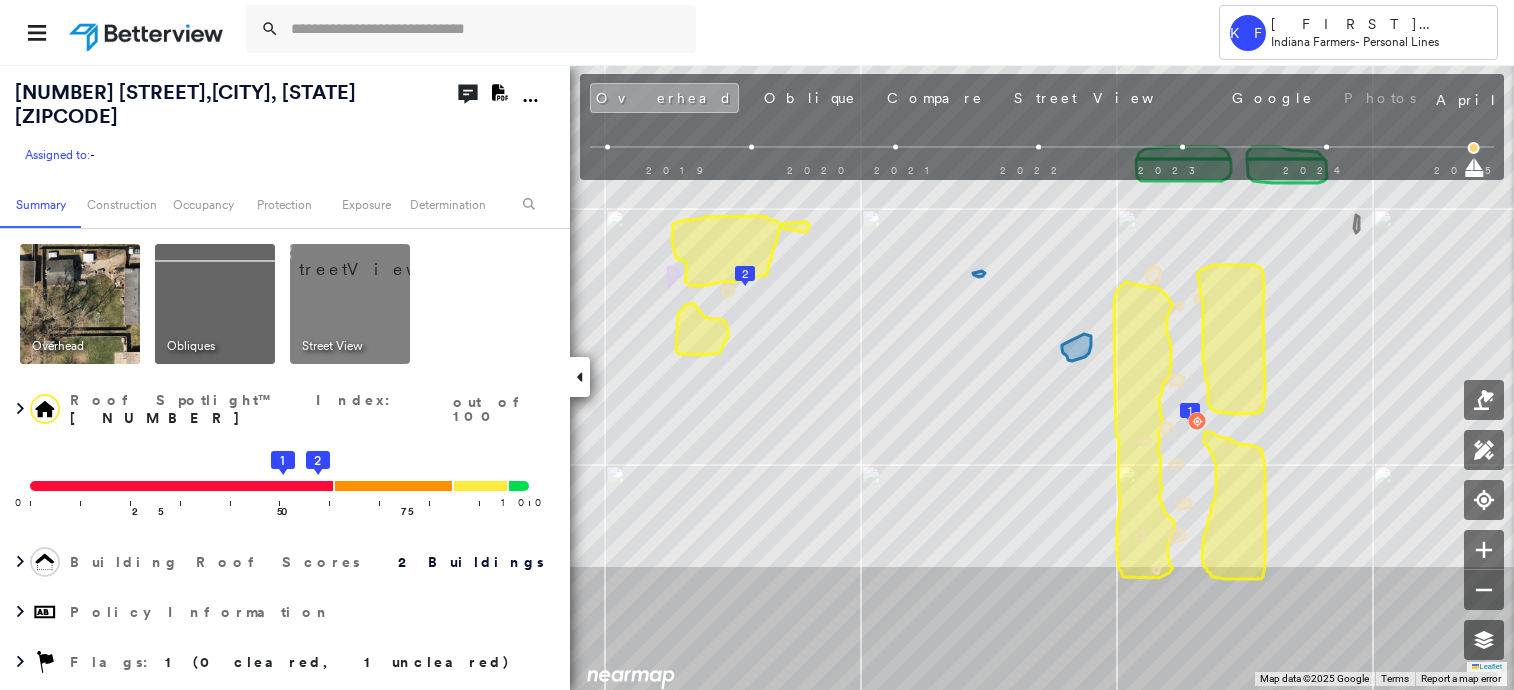 scroll, scrollTop: 0, scrollLeft: 0, axis: both 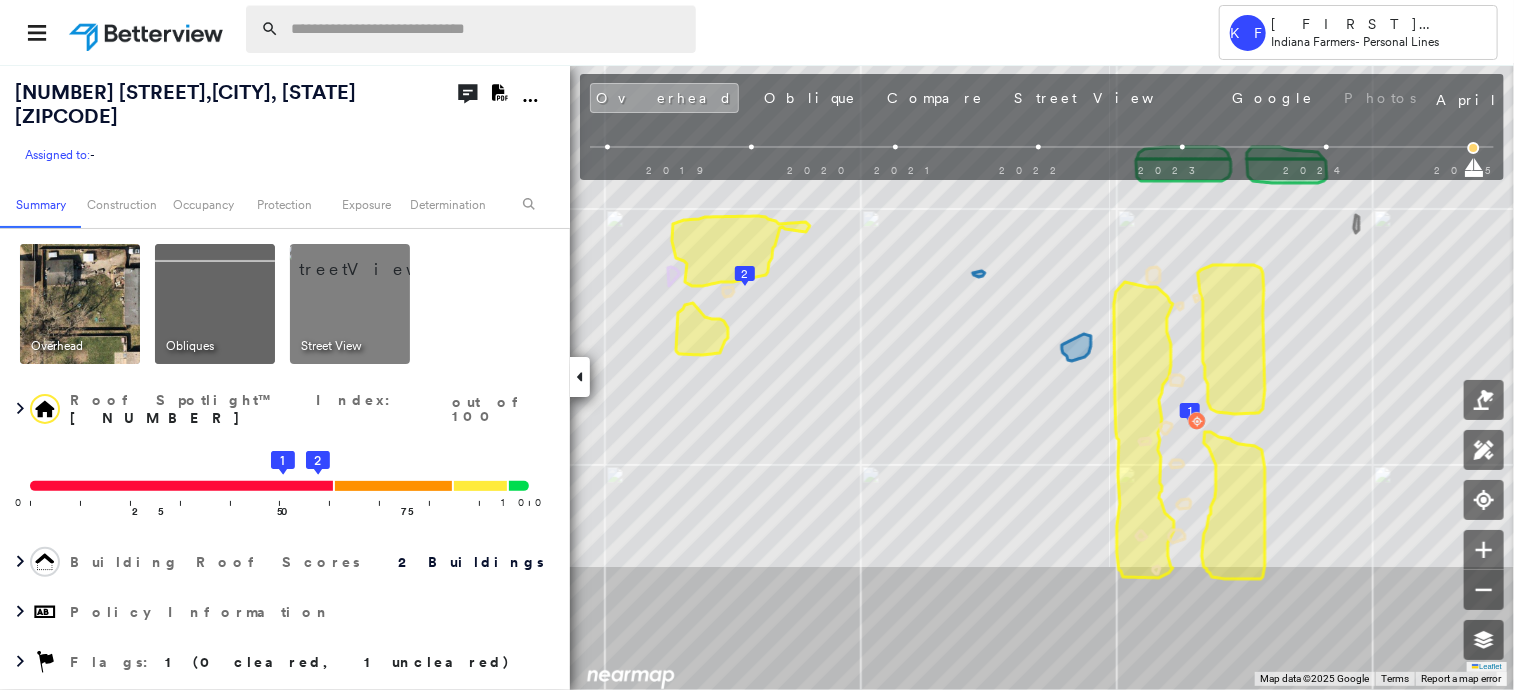 click at bounding box center (487, 29) 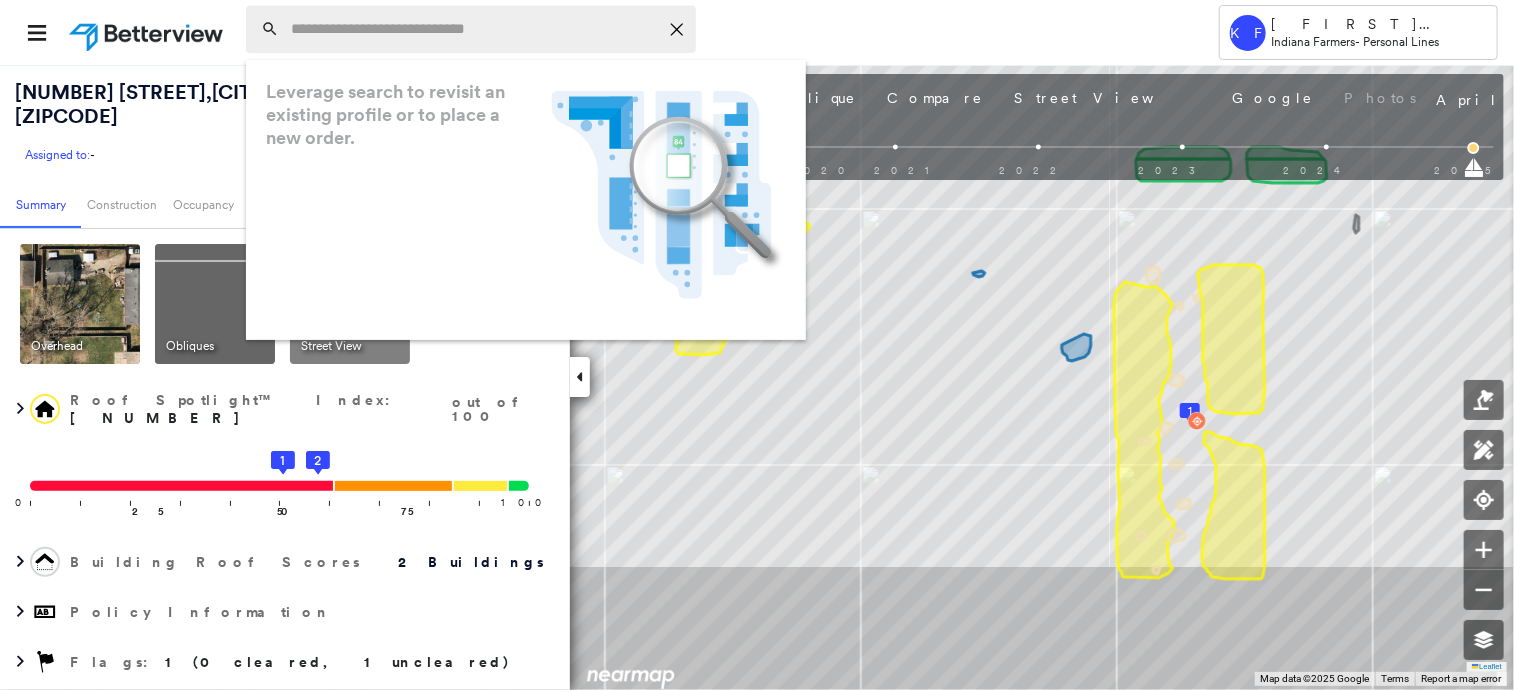 paste on "**********" 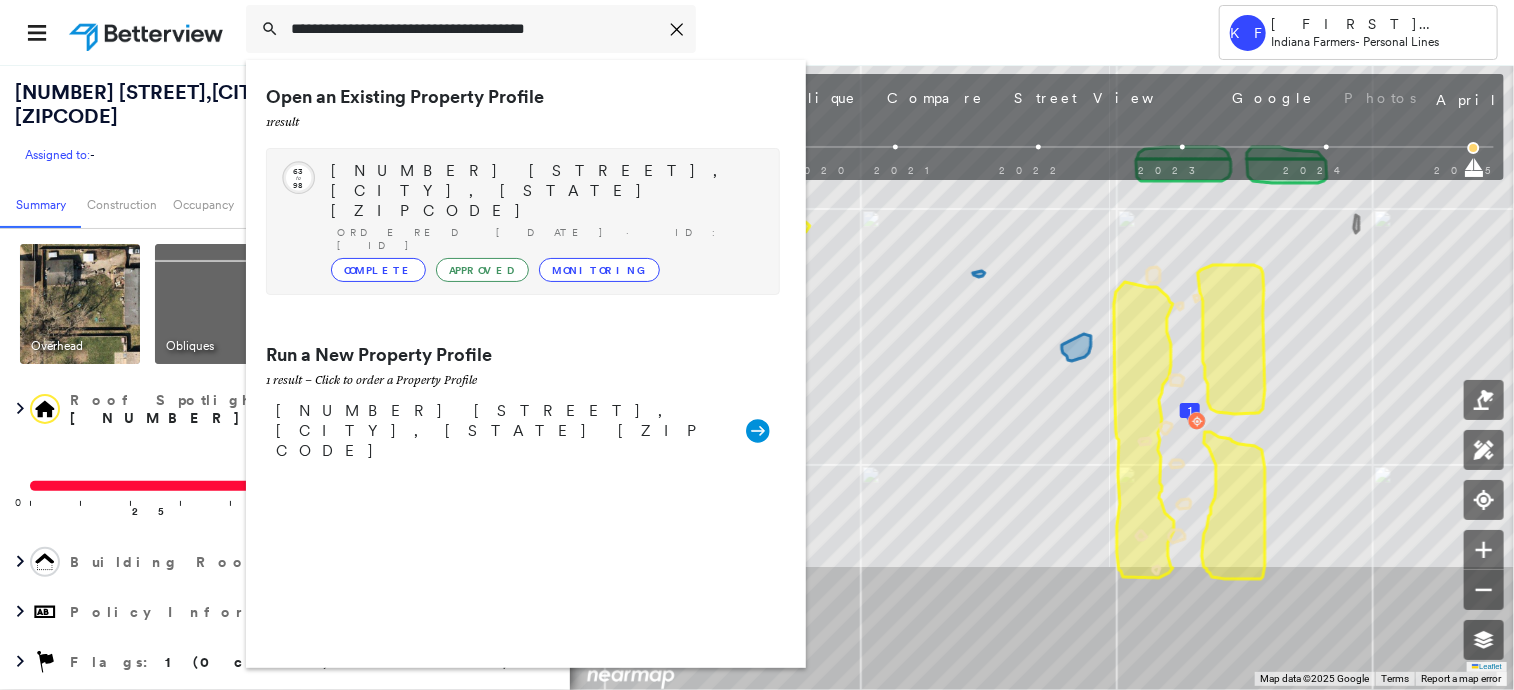type on "**********" 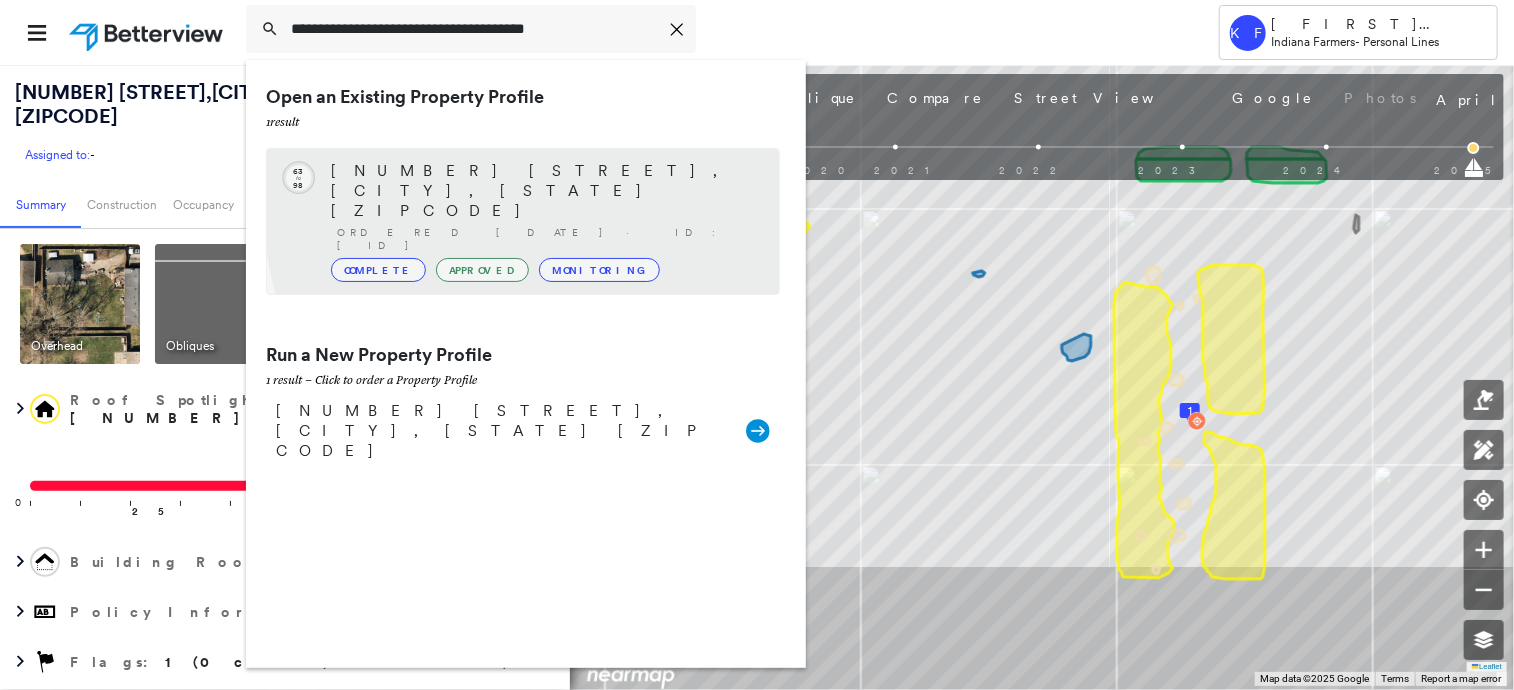 click on "Ordered [DATE] · ID: [ID]" at bounding box center (548, 239) 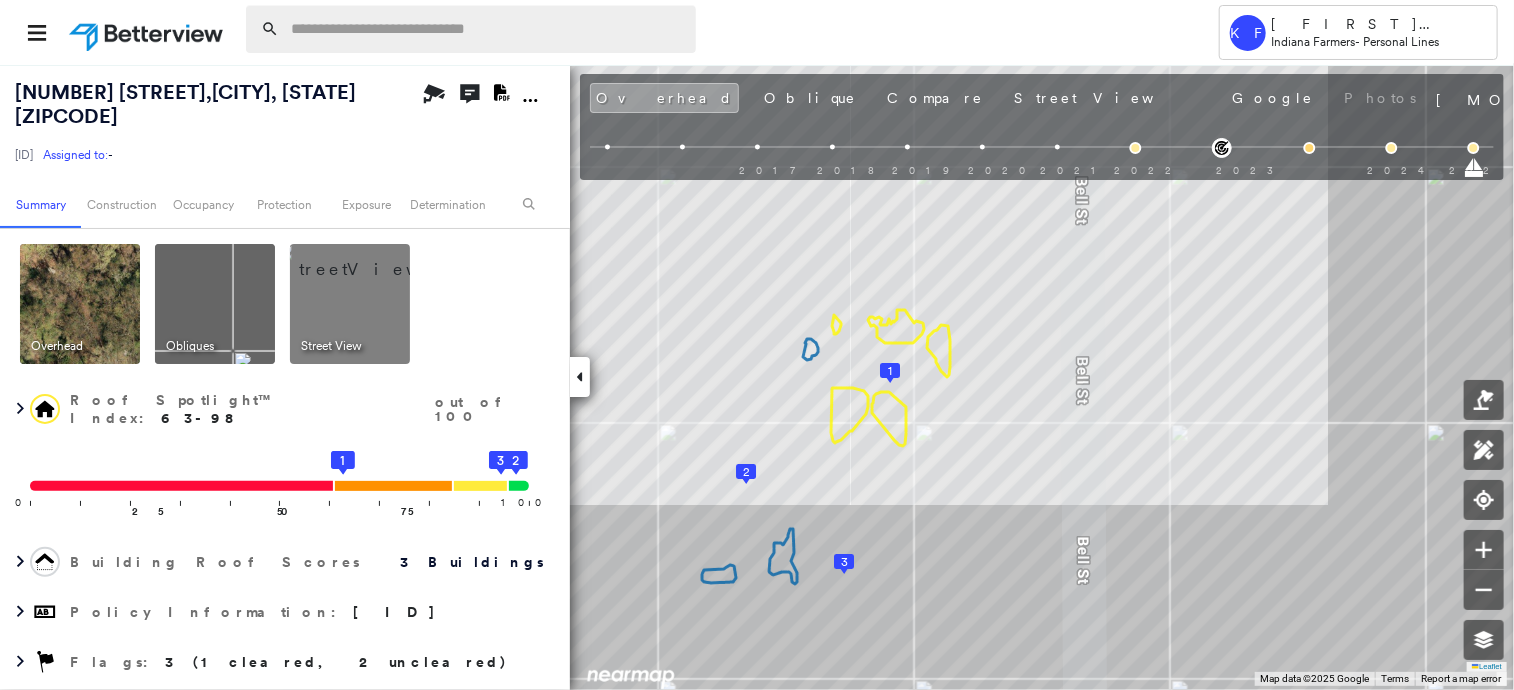 click at bounding box center (487, 29) 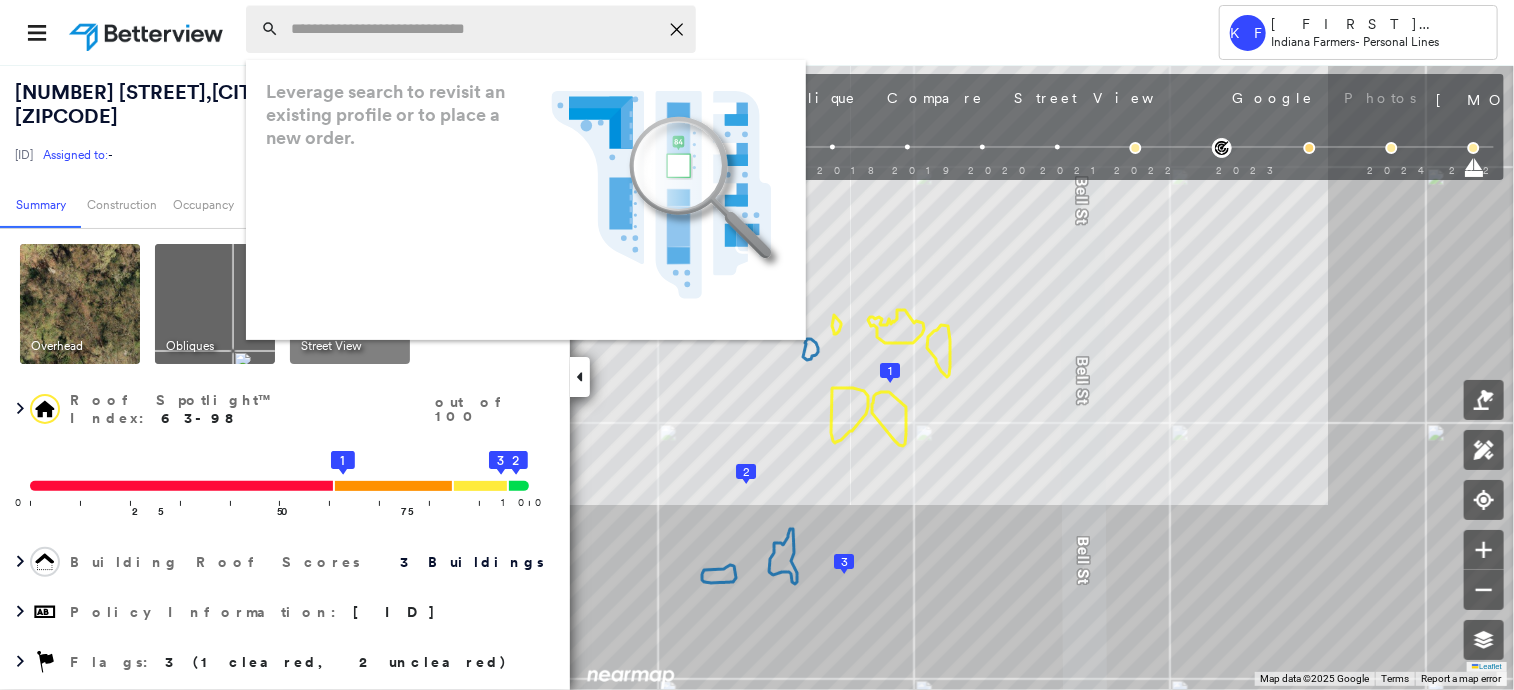 paste on "**********" 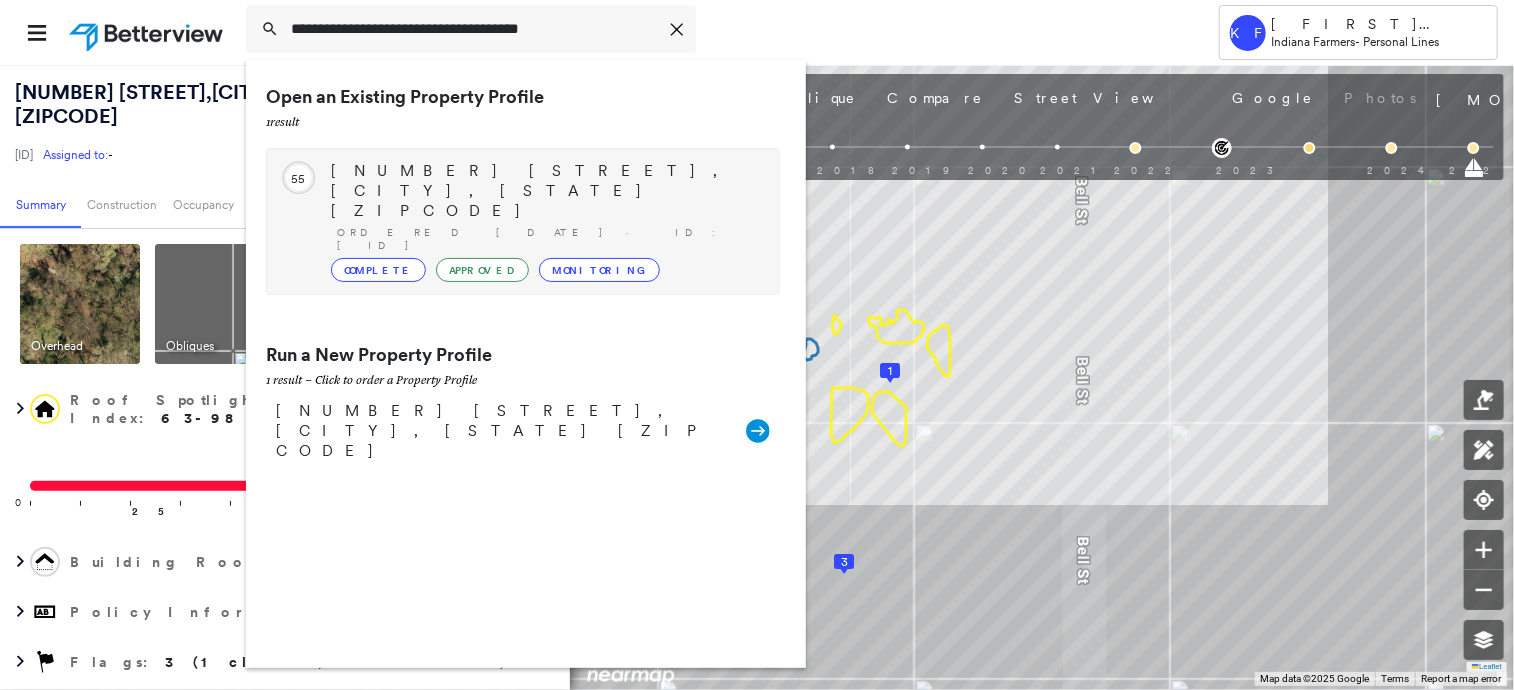 type on "**********" 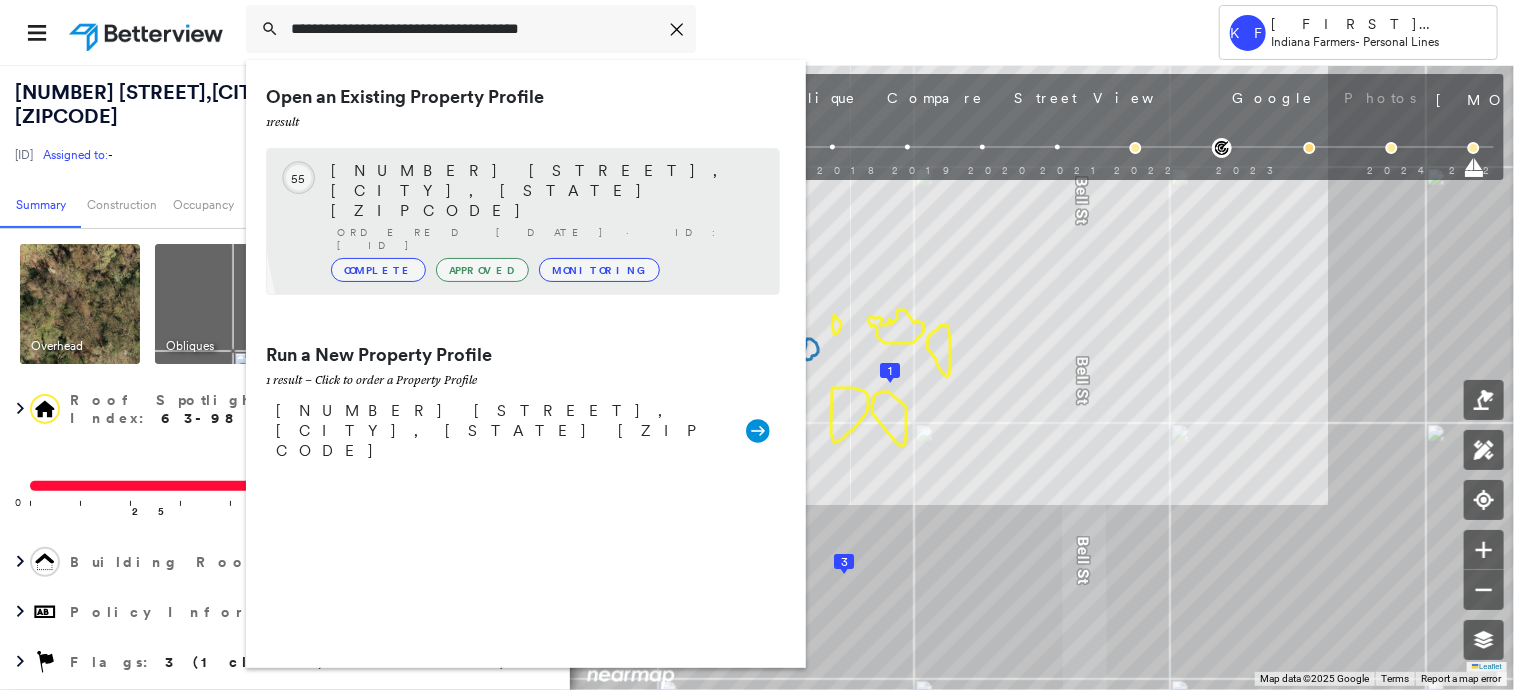 click on "Ordered [DATE] · ID: [ID]" at bounding box center (548, 239) 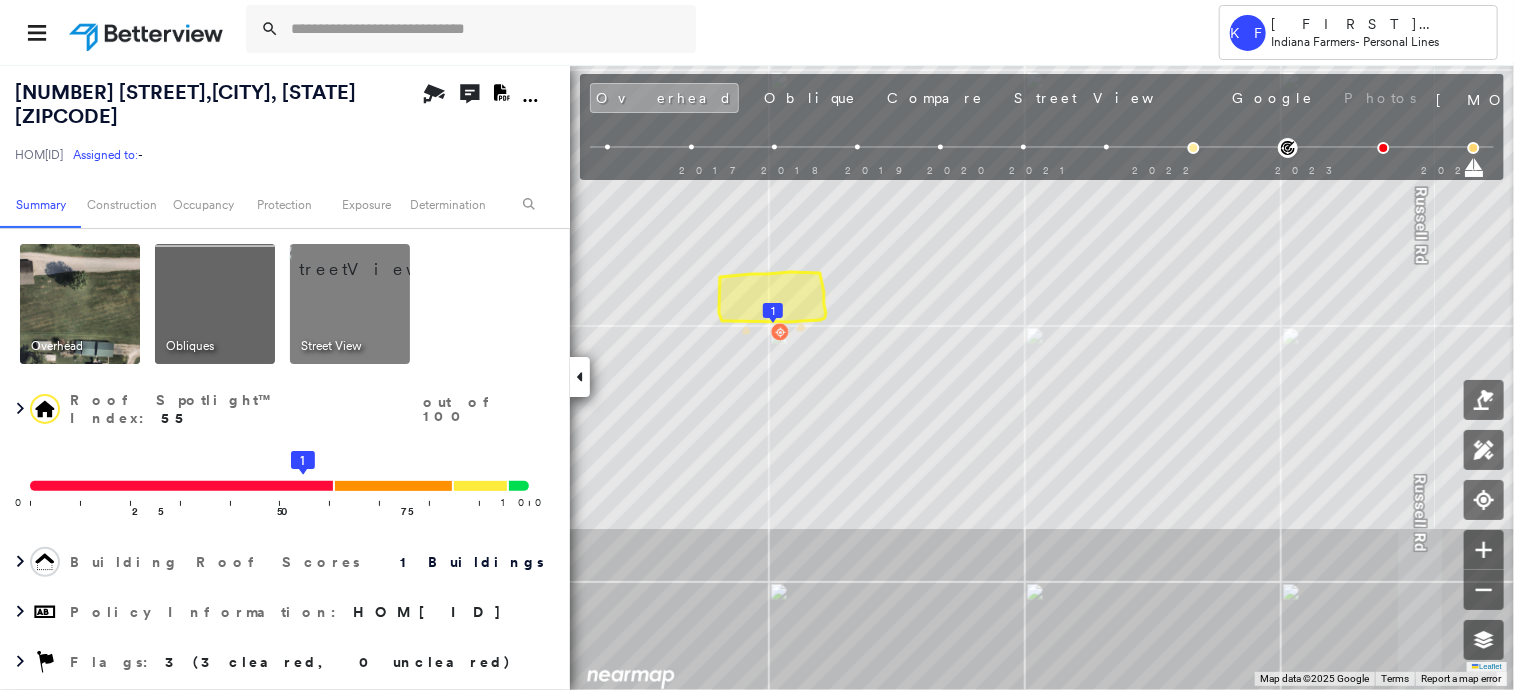 click at bounding box center (374, 259) 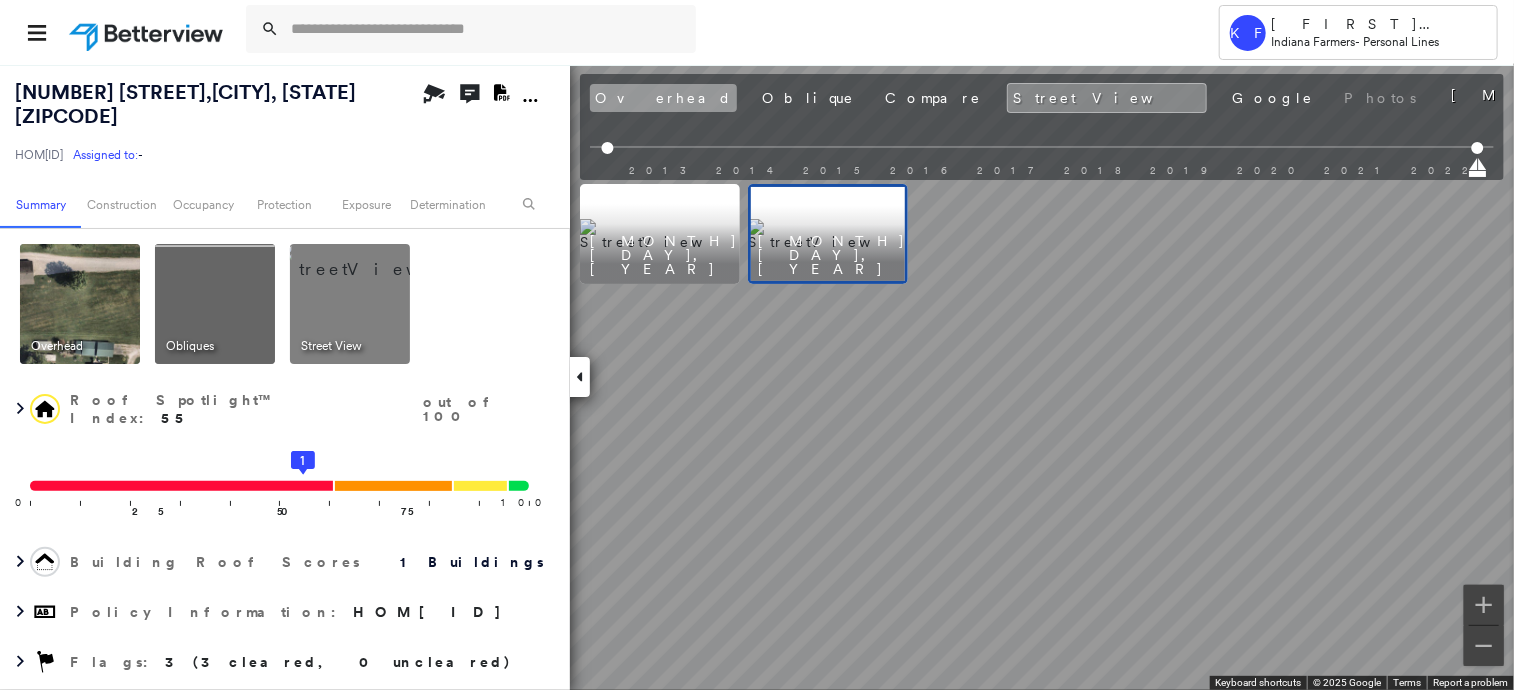 click on "Overhead" at bounding box center (663, 98) 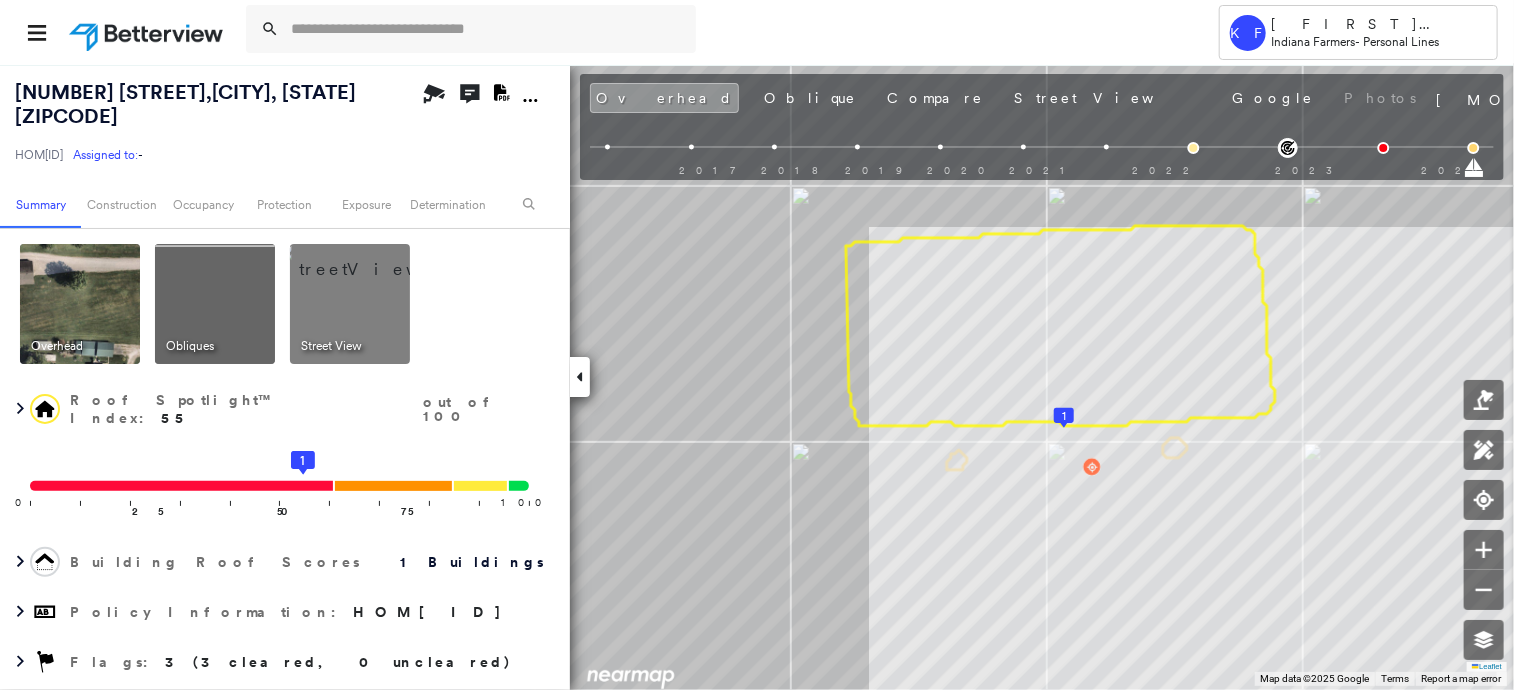 click at bounding box center [374, 259] 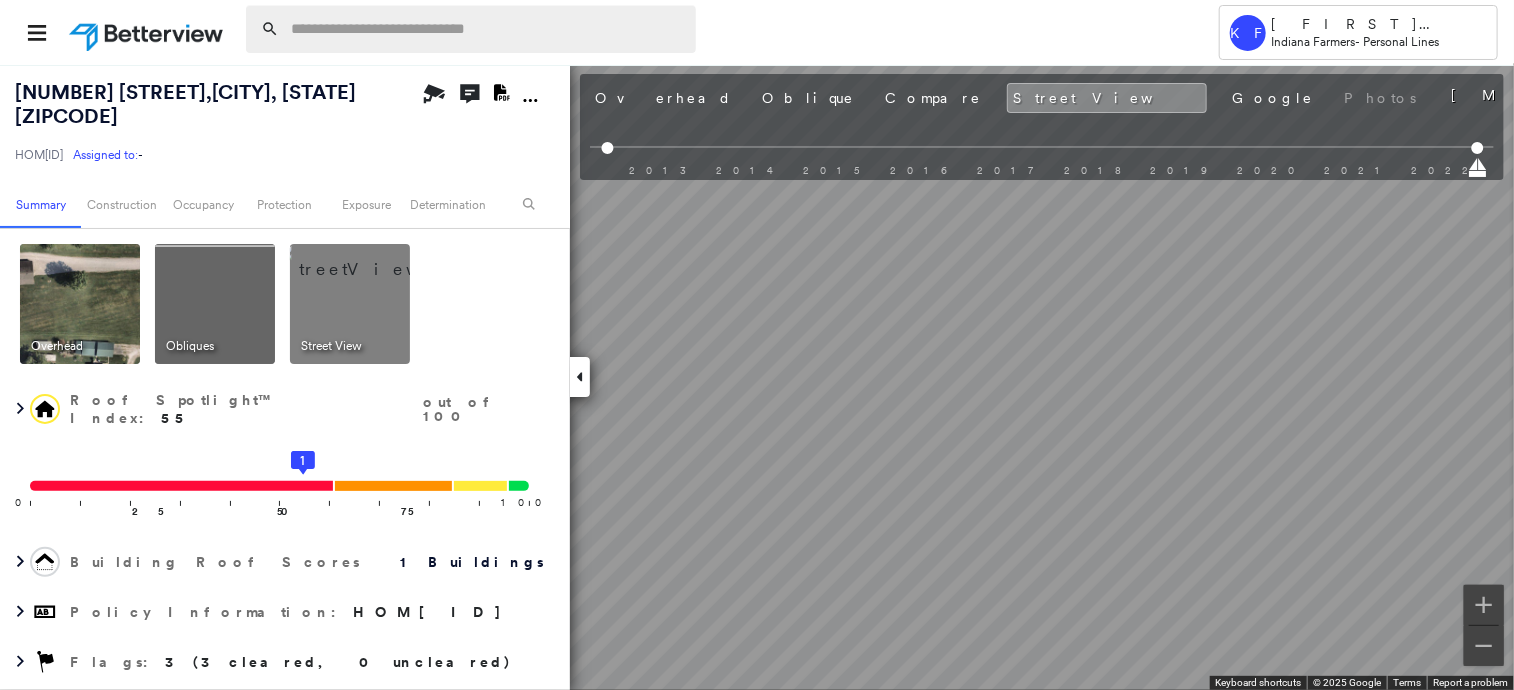 click at bounding box center [487, 29] 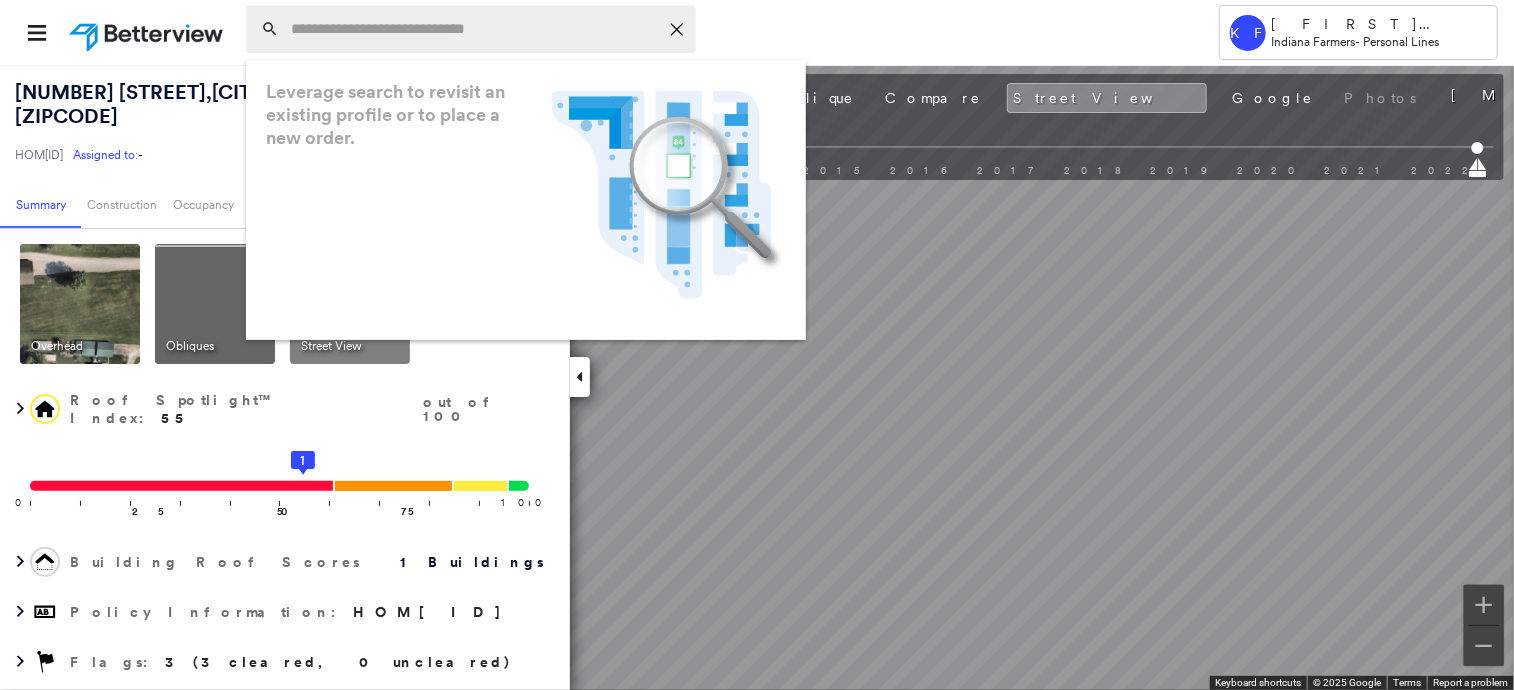 paste on "**********" 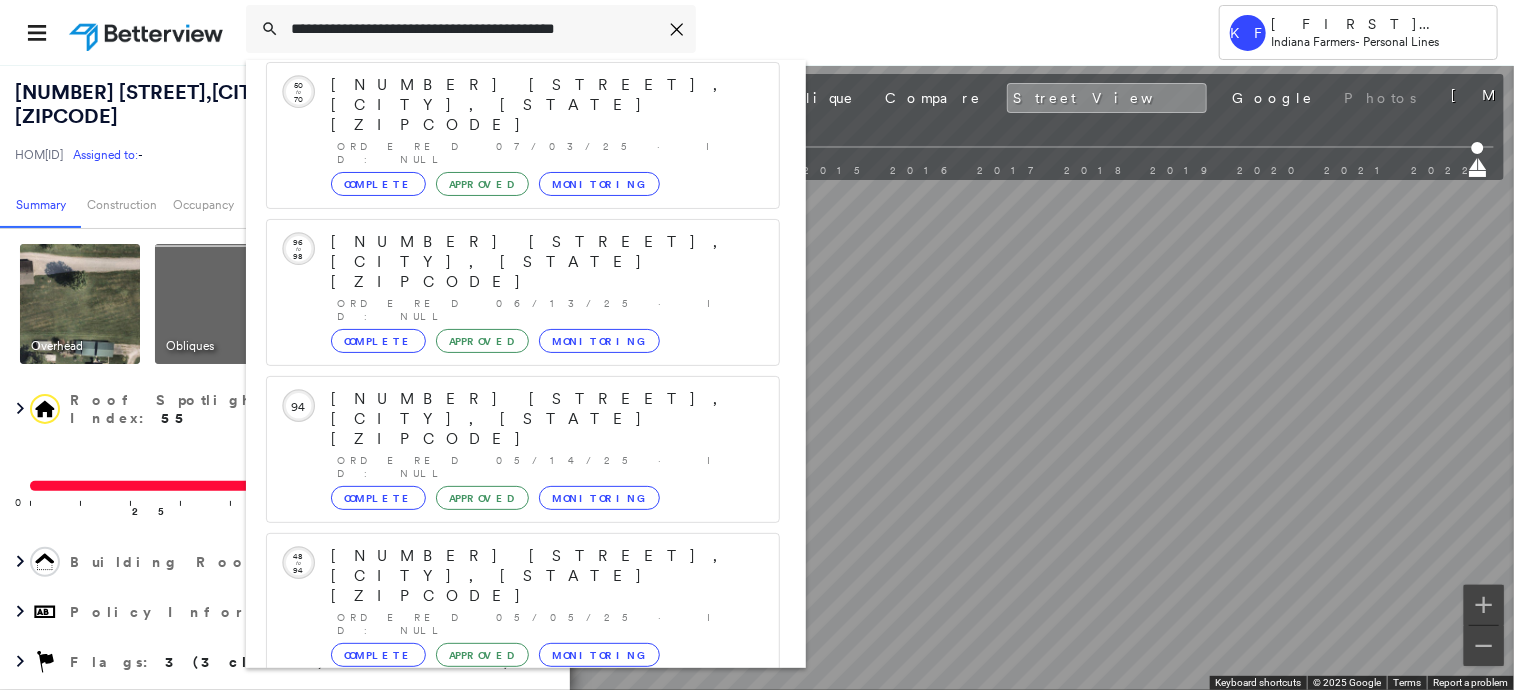scroll, scrollTop: 208, scrollLeft: 0, axis: vertical 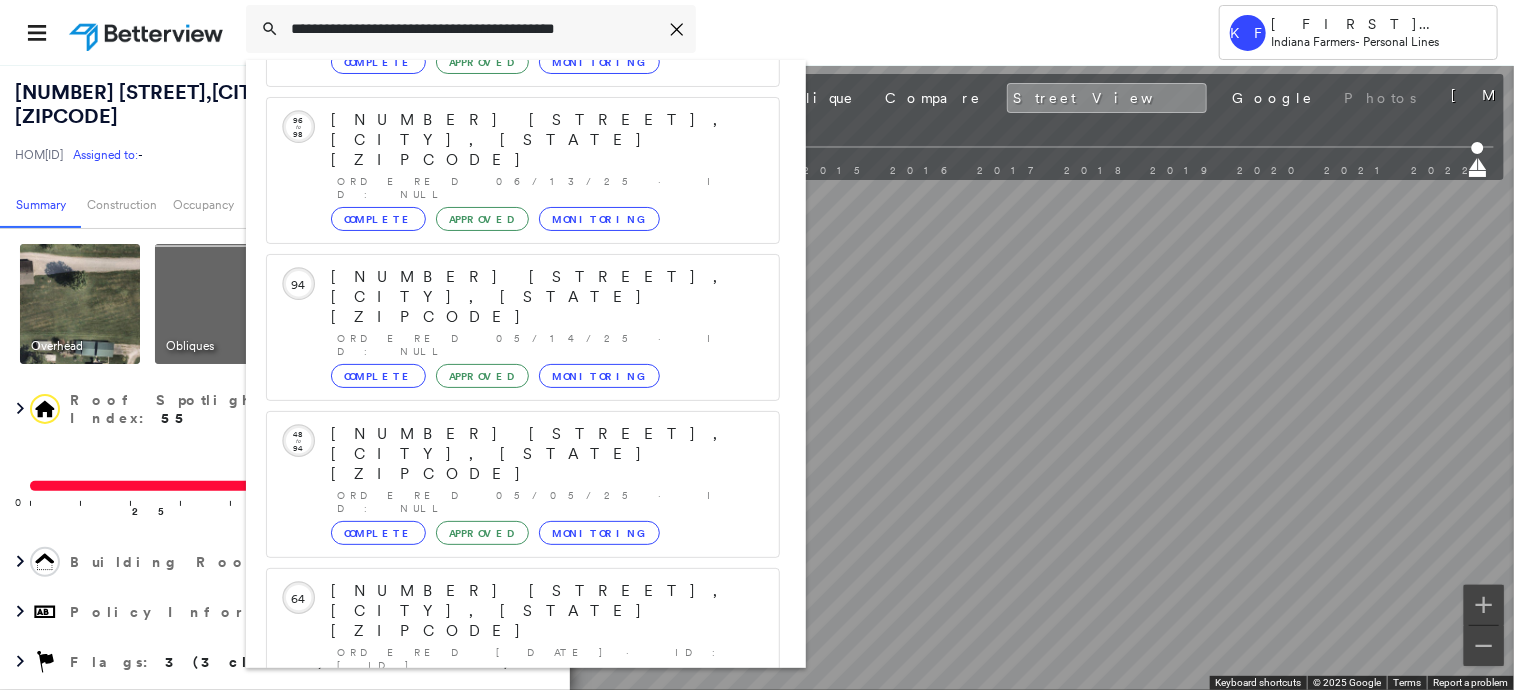 type on "**********" 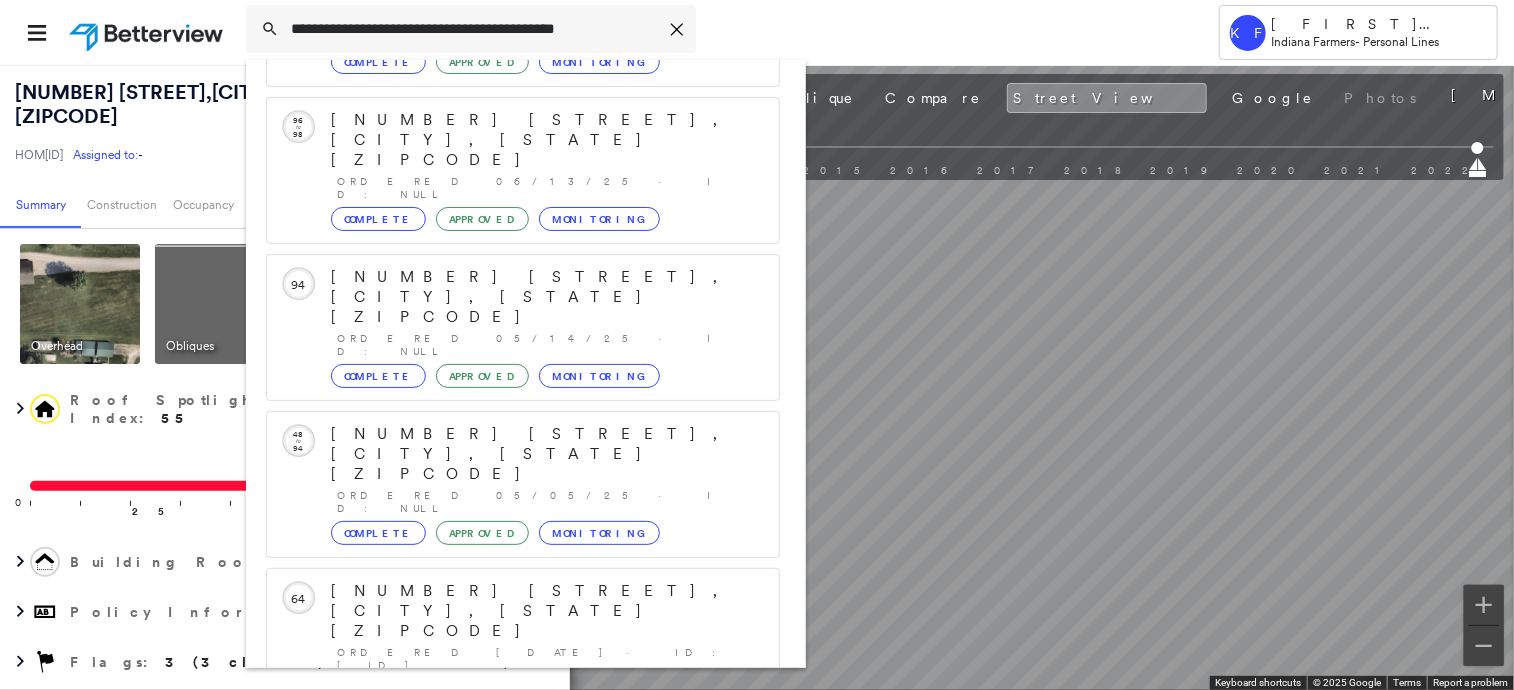 click 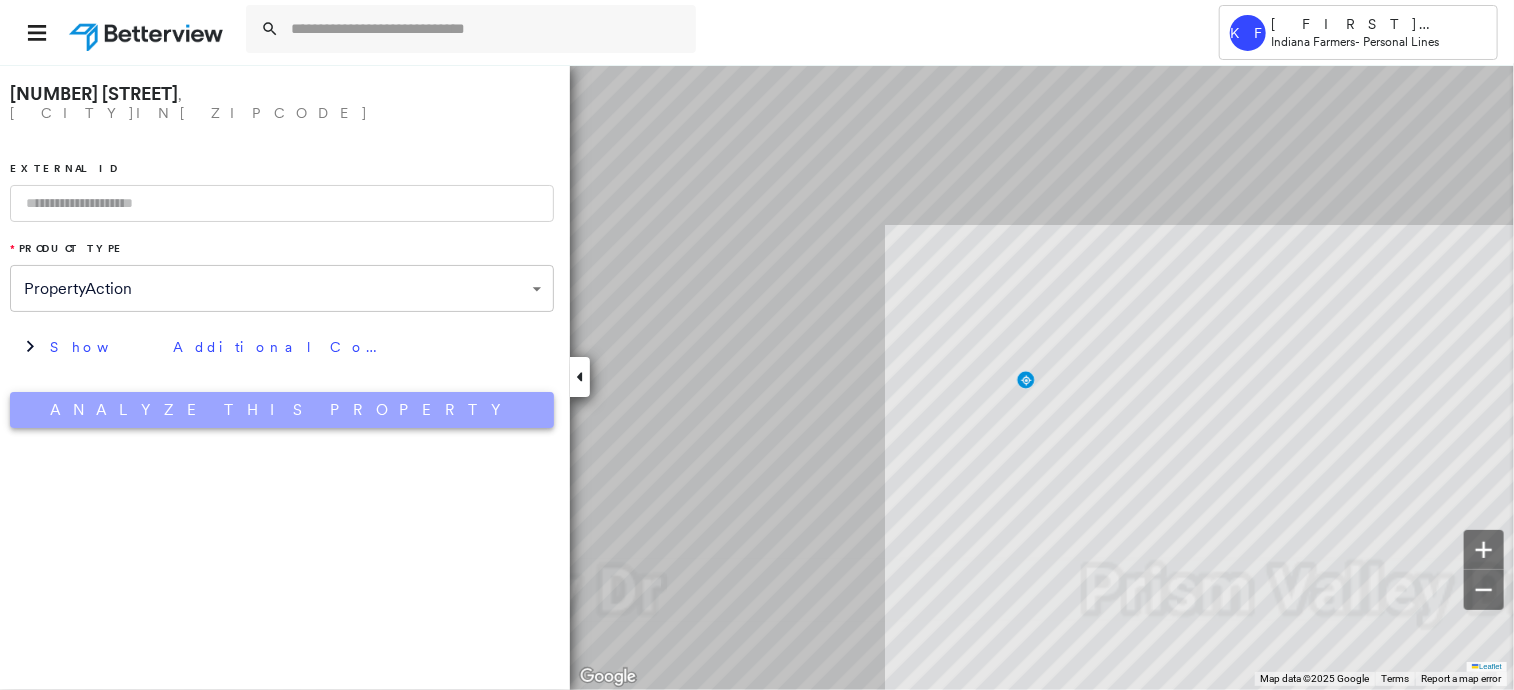 click on "Analyze This Property" at bounding box center [282, 410] 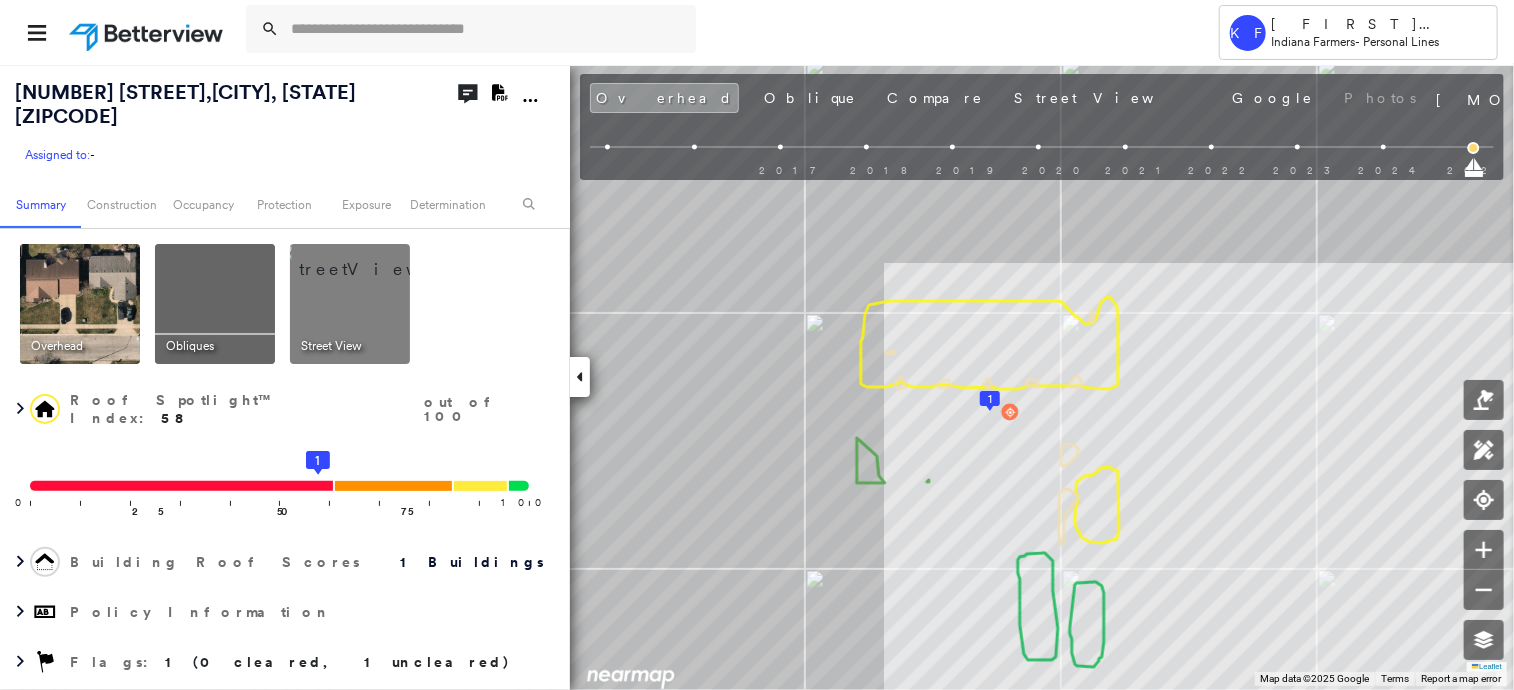 click at bounding box center (374, 259) 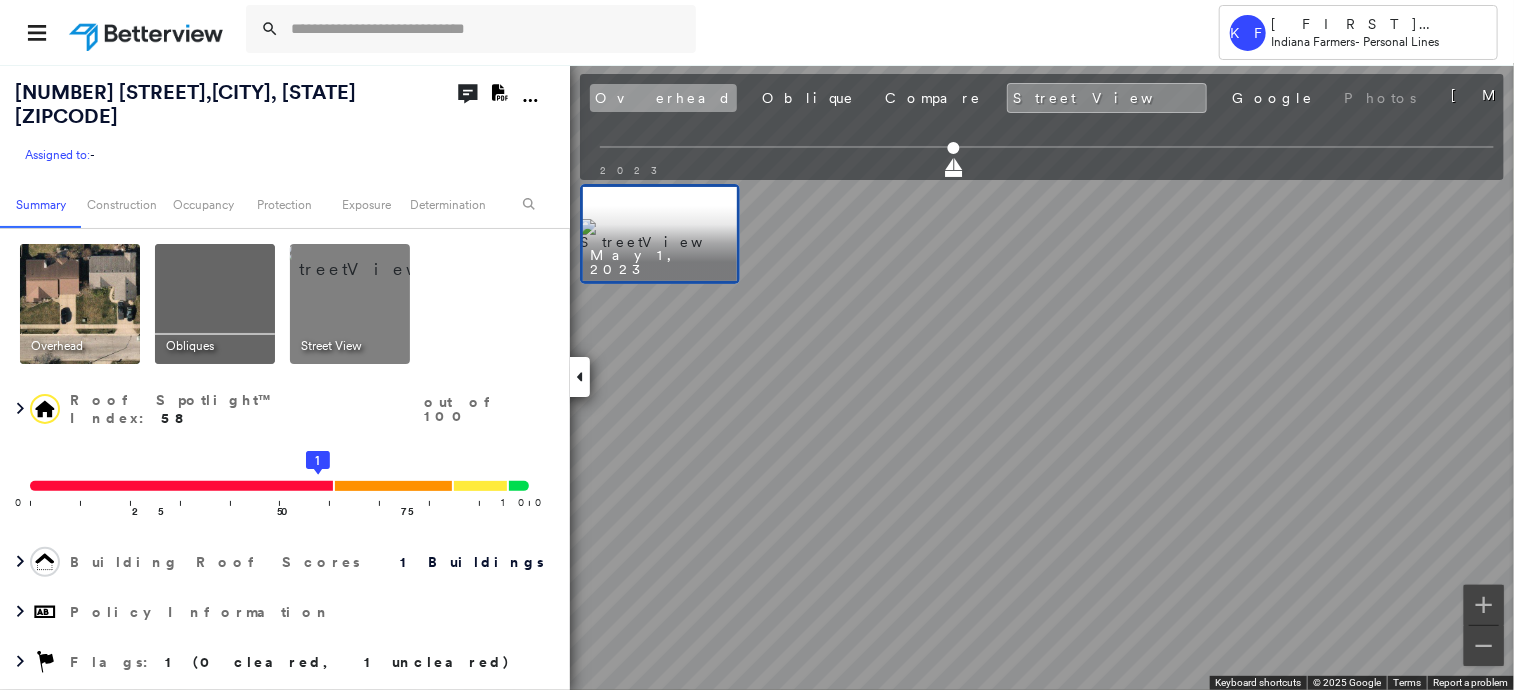 click on "Overhead" at bounding box center (663, 98) 